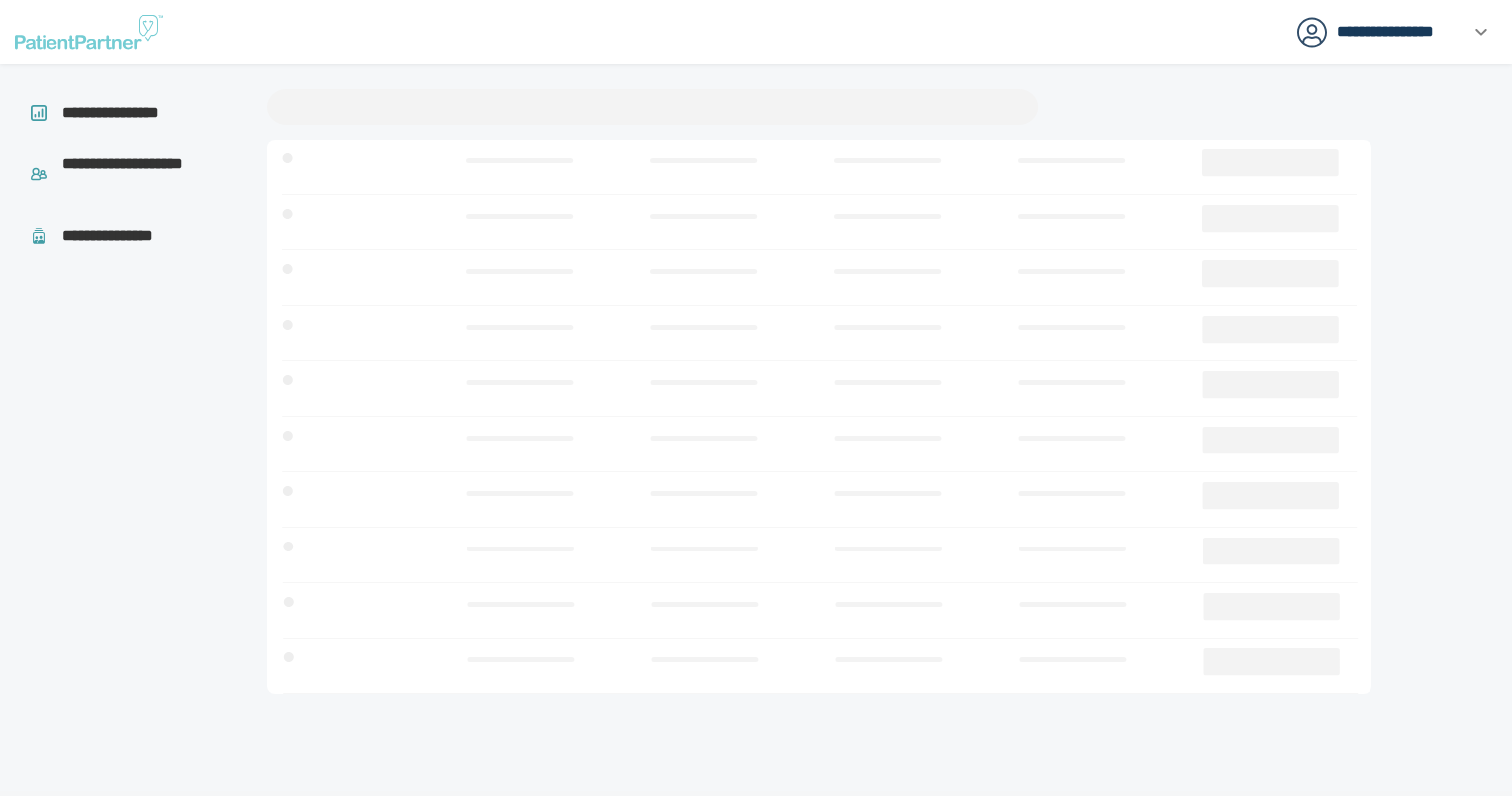 scroll, scrollTop: 0, scrollLeft: 0, axis: both 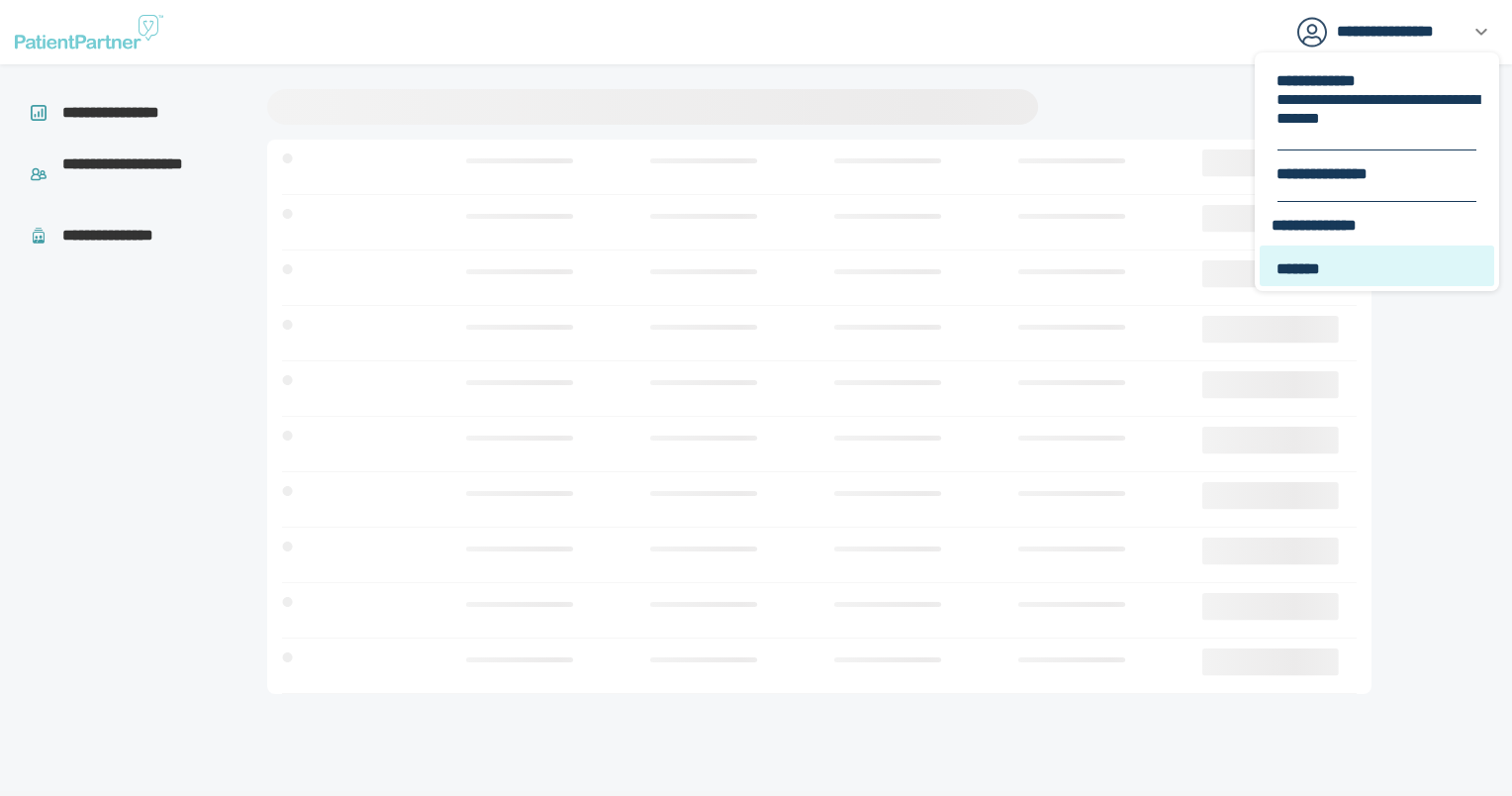 click on "*******" at bounding box center (1376, 265) 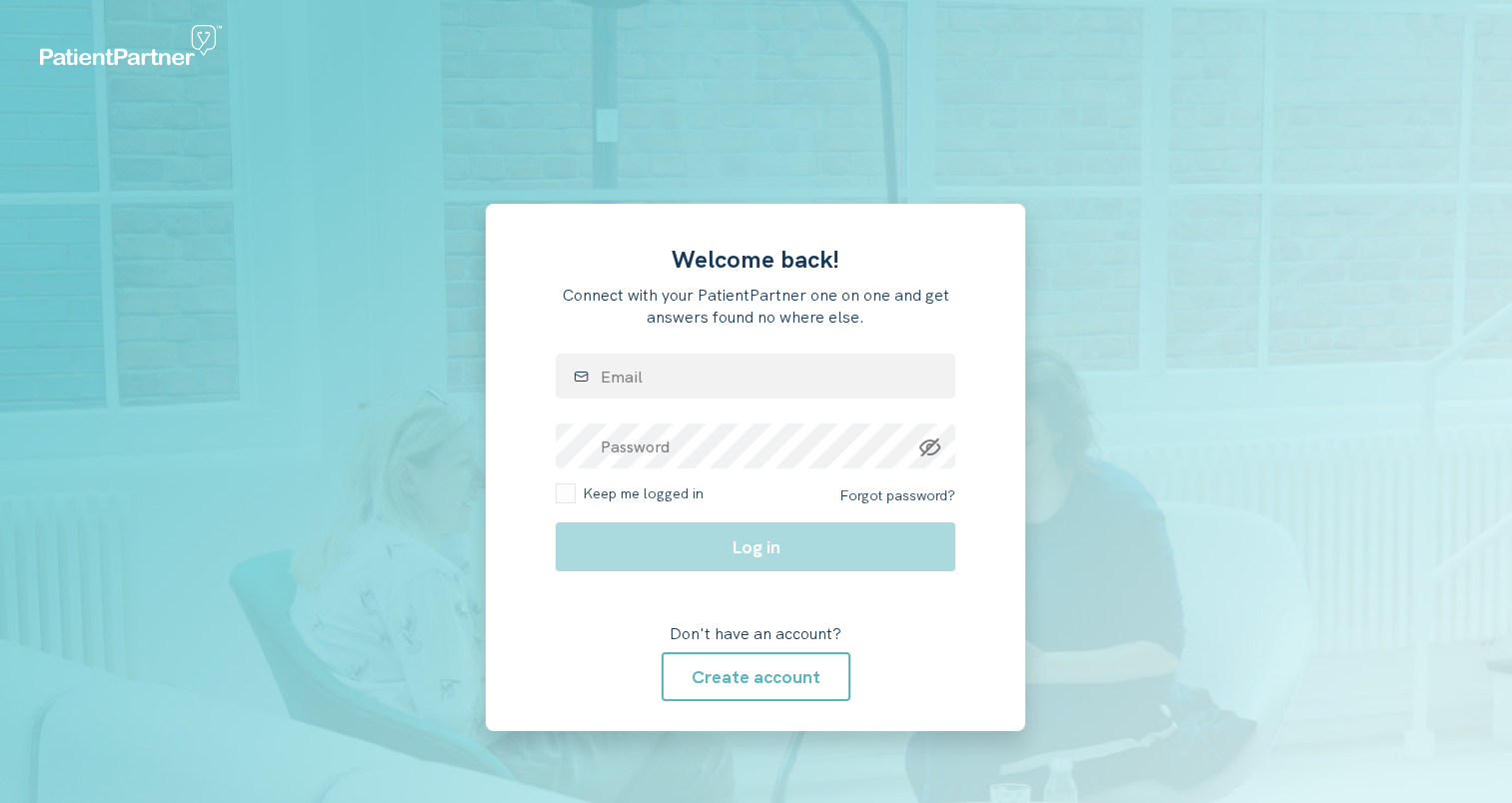 scroll, scrollTop: 0, scrollLeft: 0, axis: both 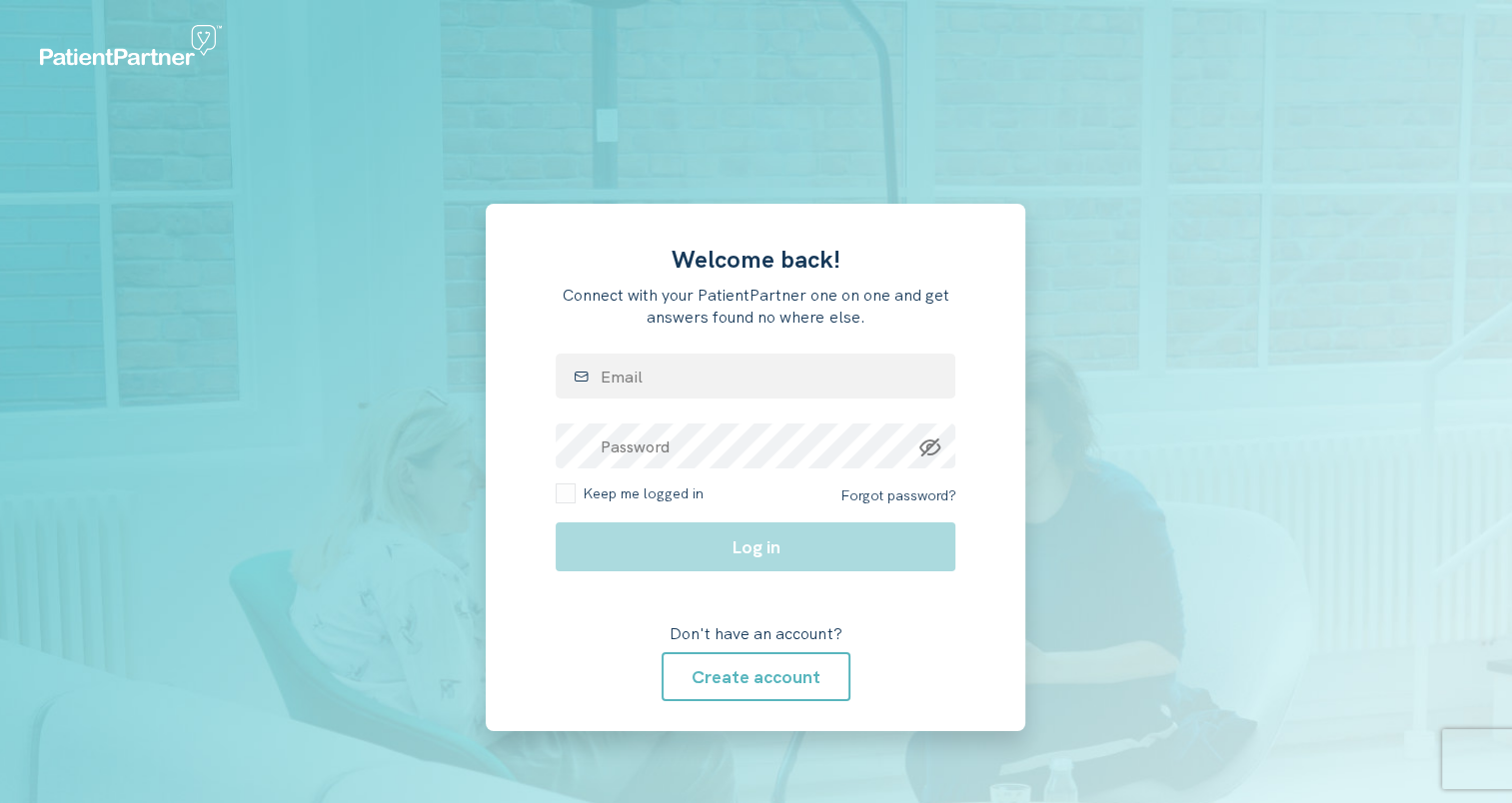 click on "Welcome back! Connect with your PatientPartner one on one and get answers found no where else. Email Password Keep me logged in Forgot password? Log in Don't have an account? Create account" at bounding box center [756, 467] 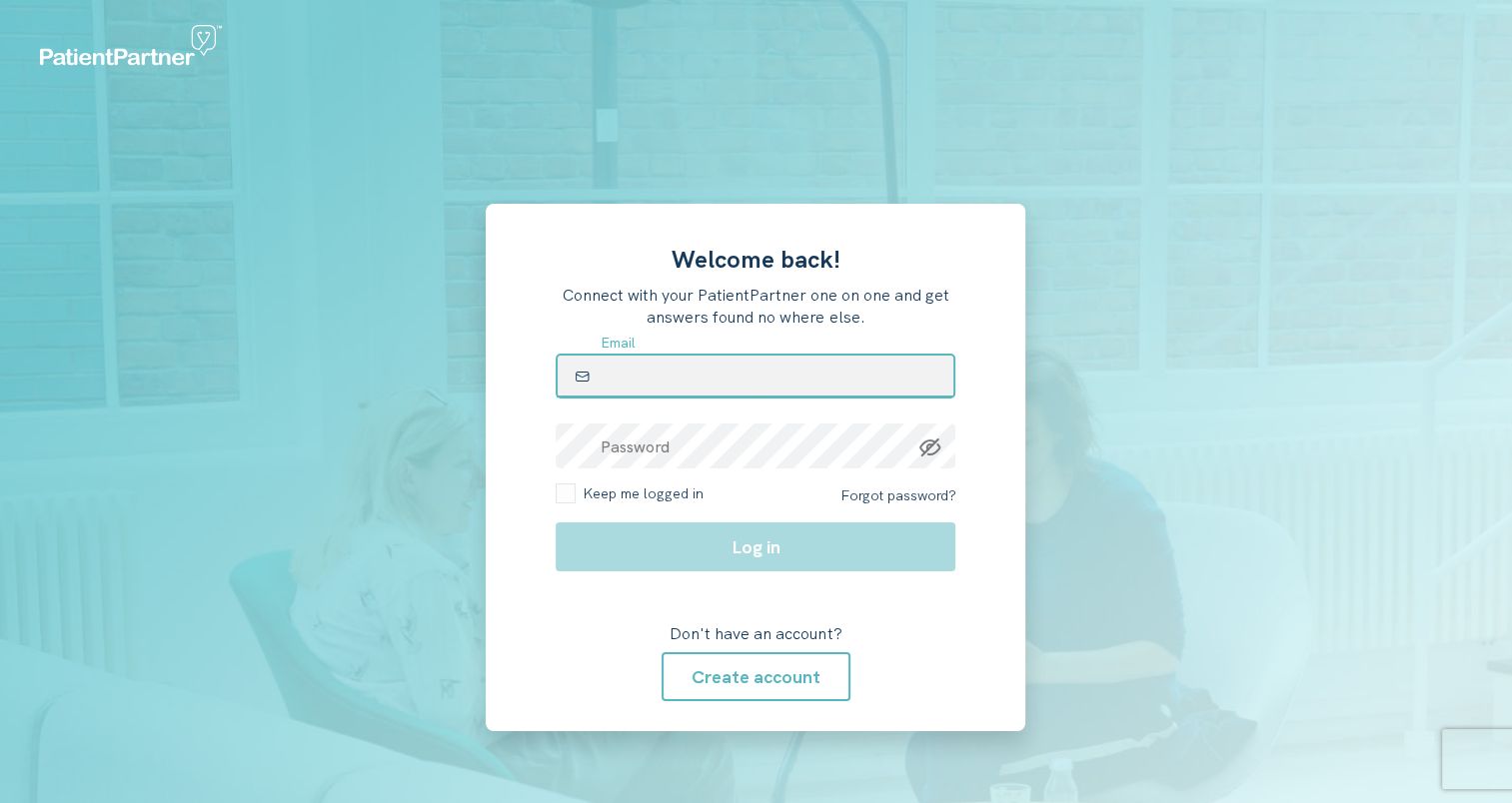 click at bounding box center [756, 376] 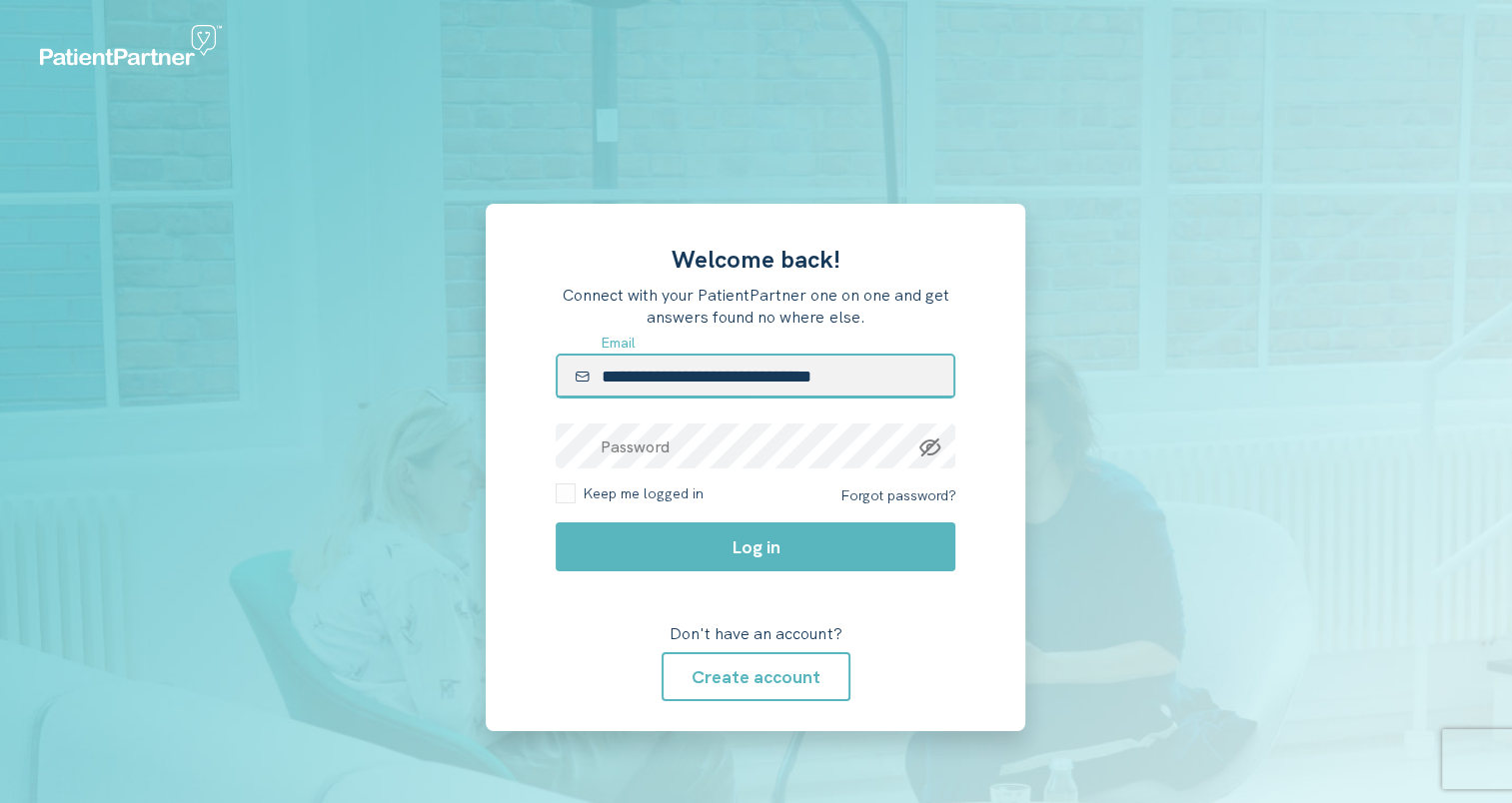 type on "**********" 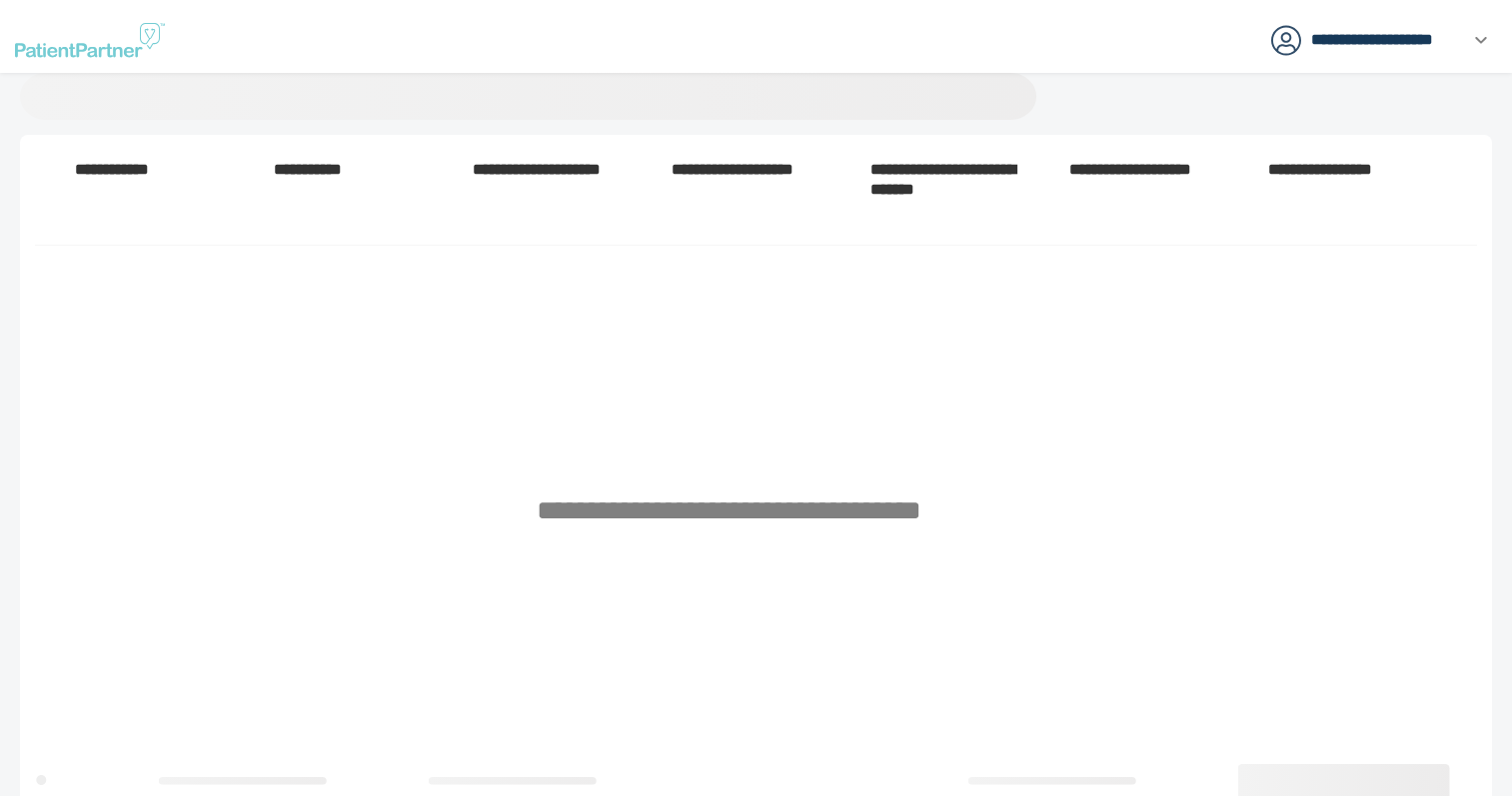 scroll, scrollTop: 0, scrollLeft: 0, axis: both 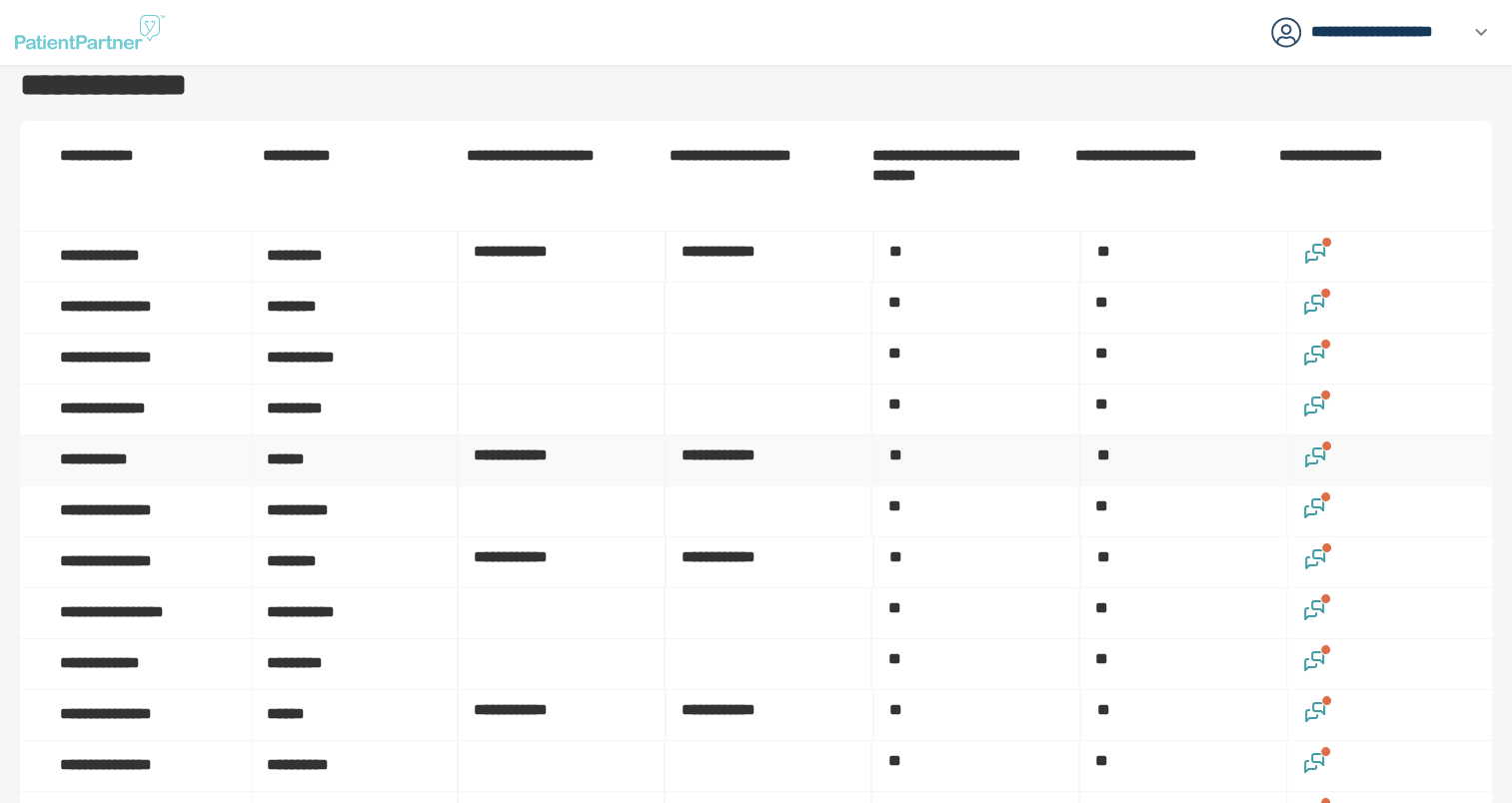 click 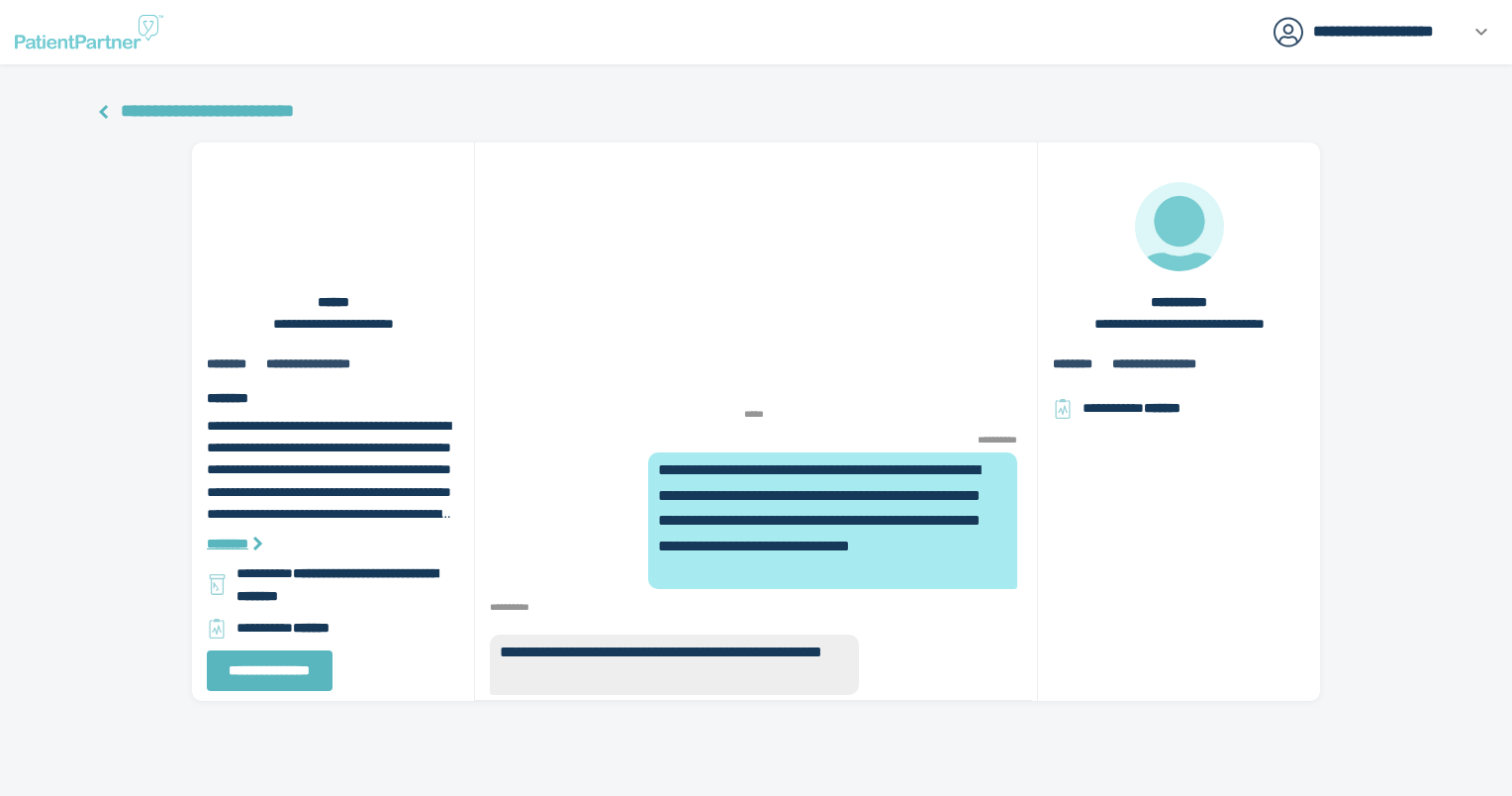 click on "**********" at bounding box center (207, 111) 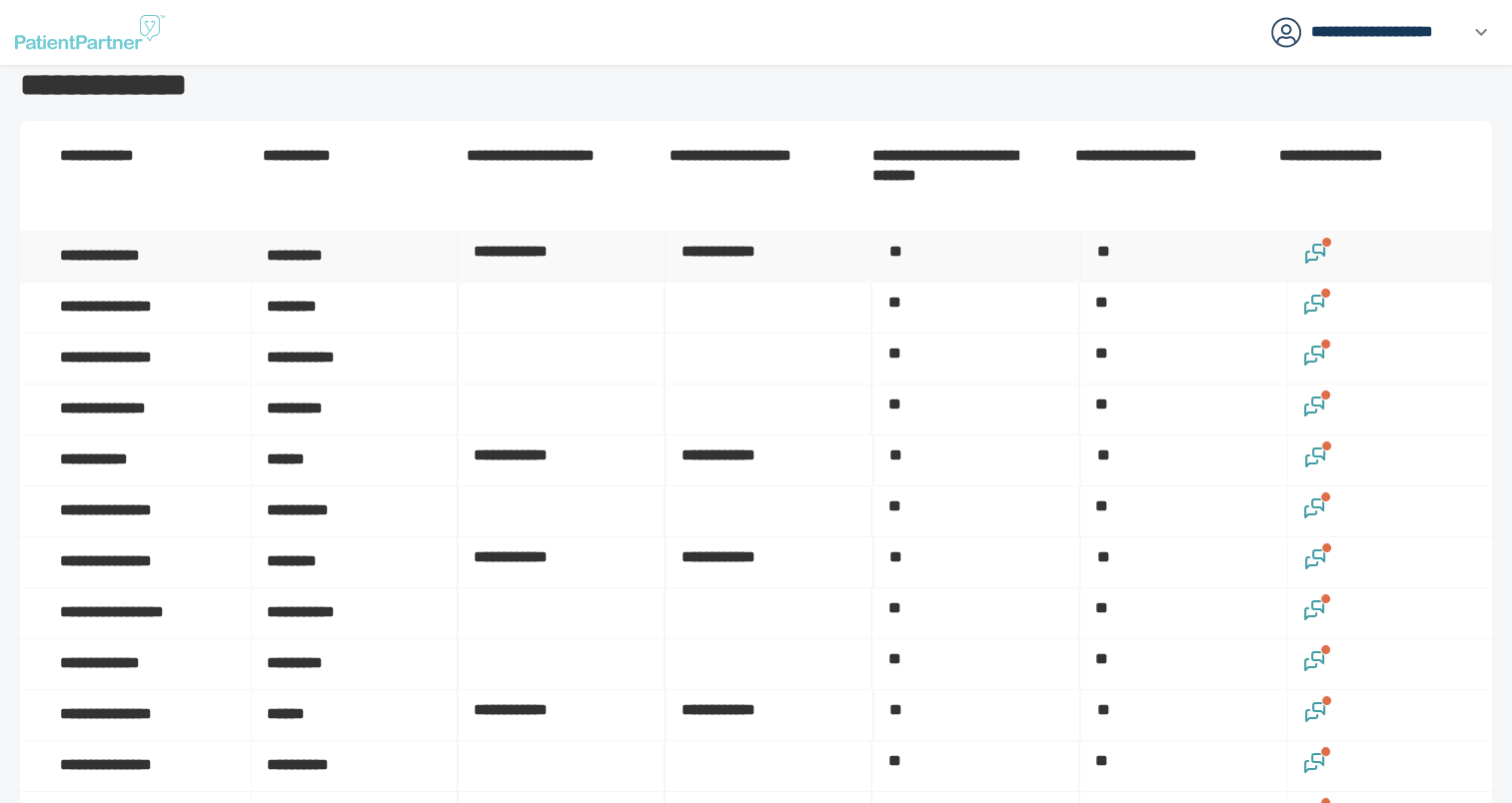 click at bounding box center (1326, 242) 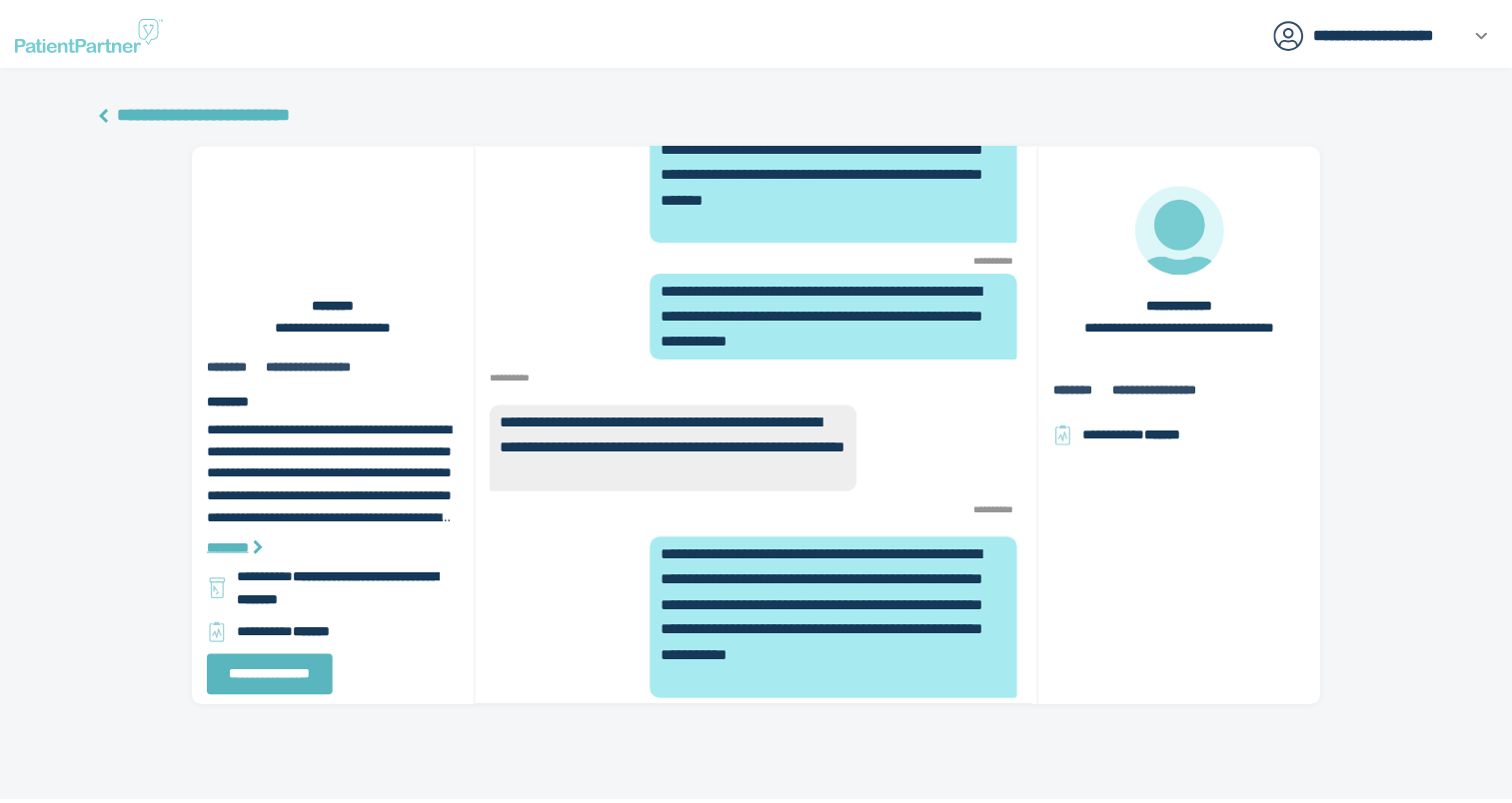 scroll, scrollTop: -78, scrollLeft: 0, axis: vertical 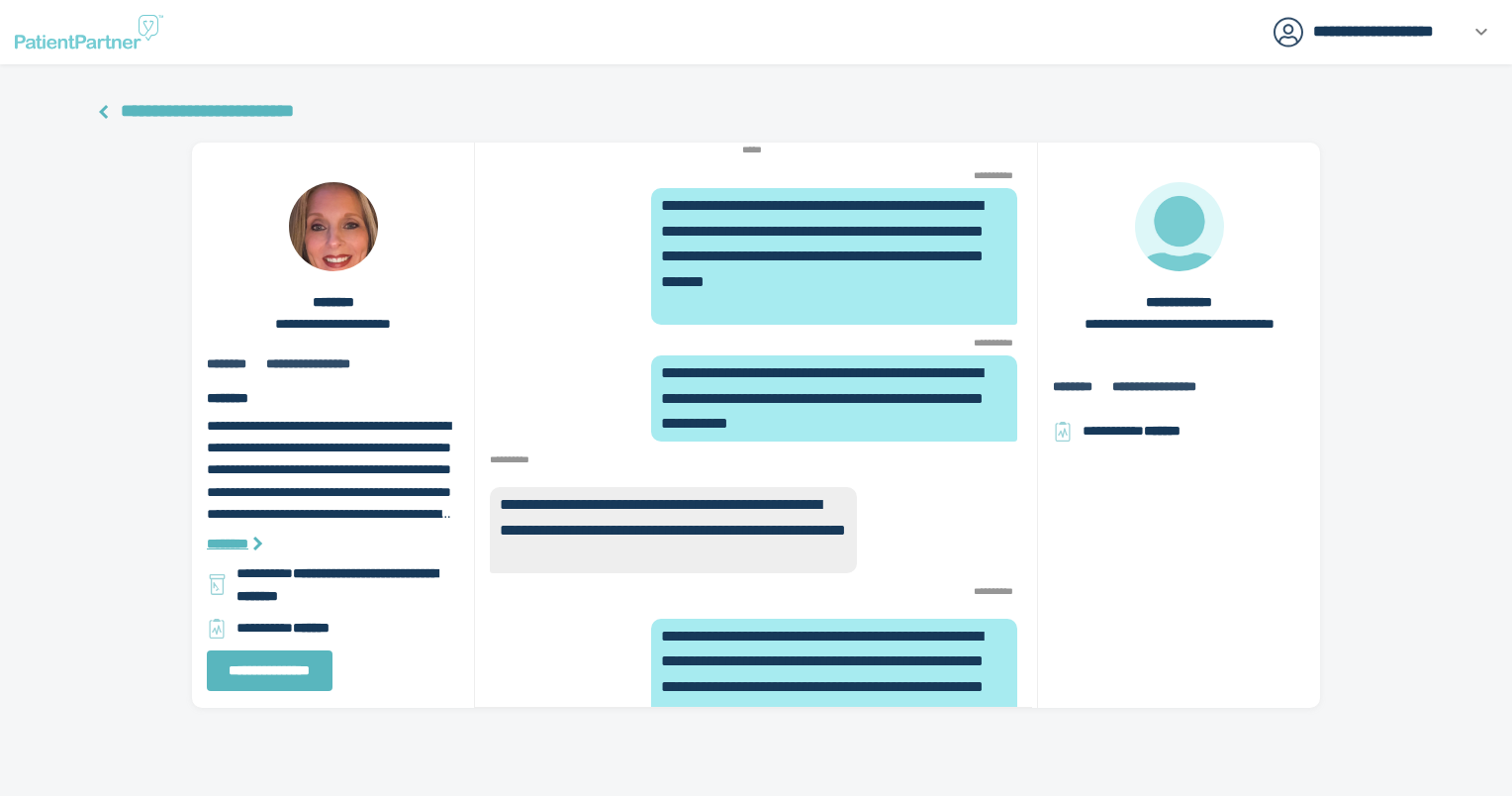 click on "**********" at bounding box center (207, 111) 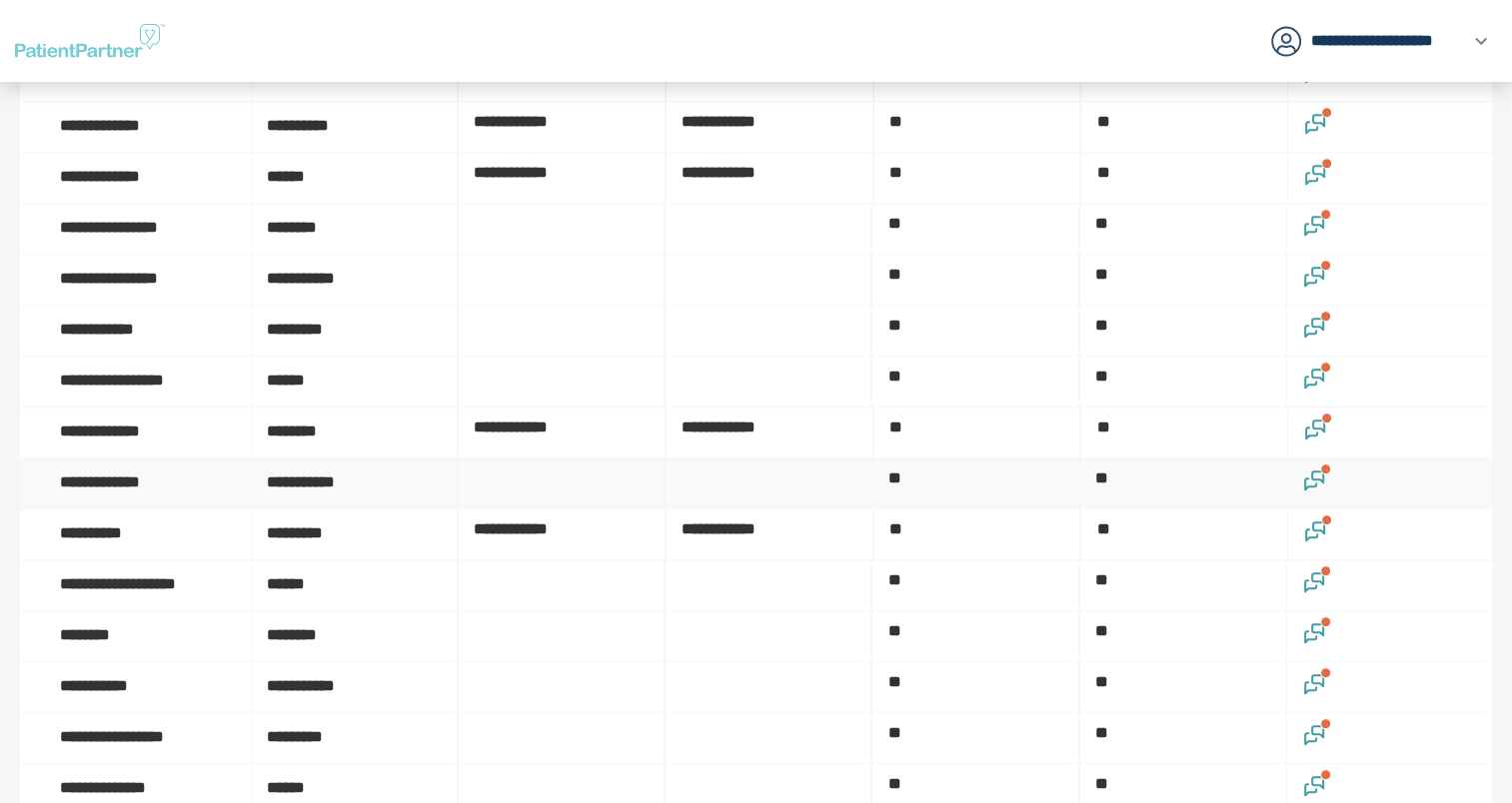 scroll, scrollTop: 1498, scrollLeft: 0, axis: vertical 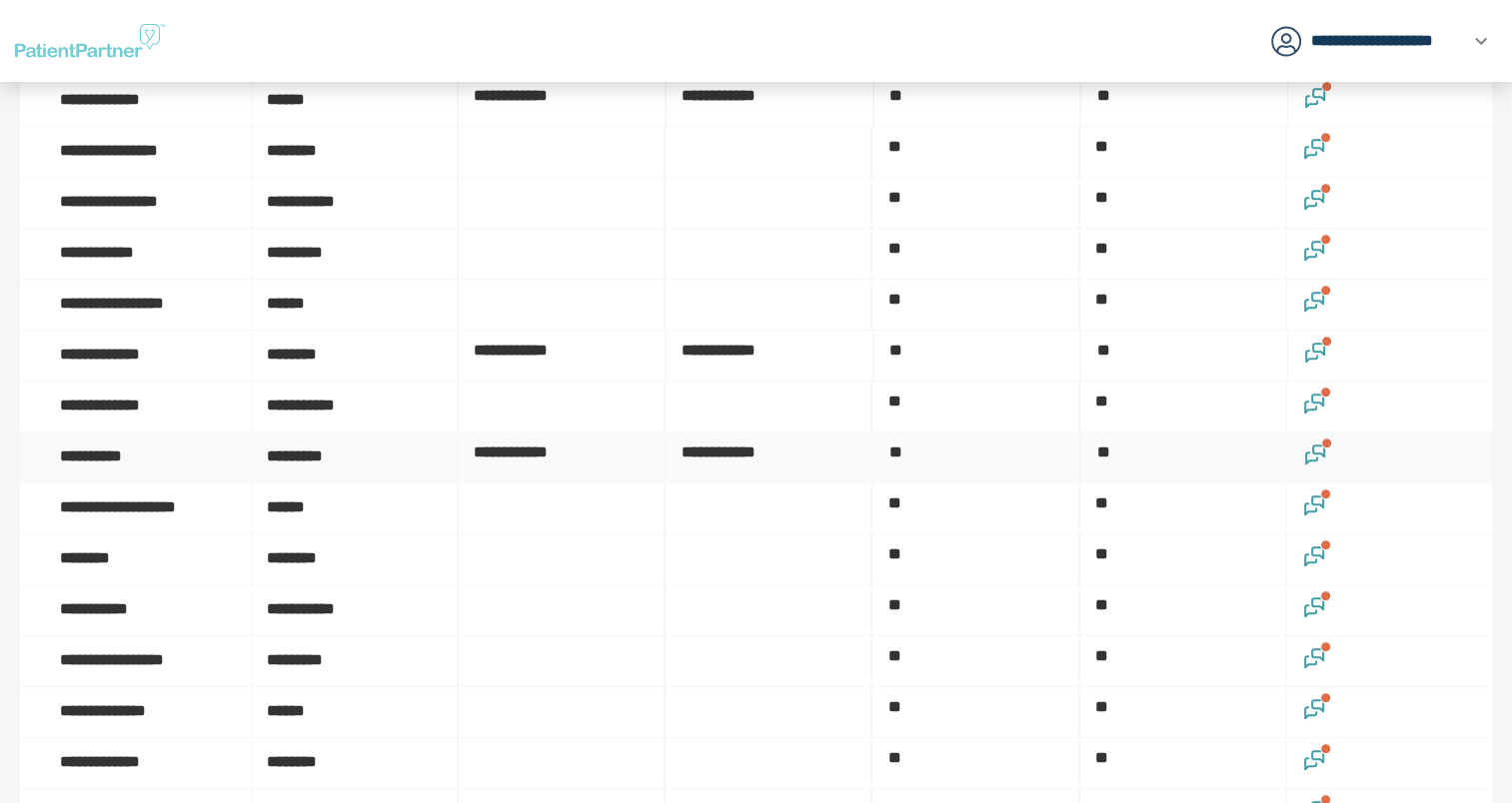 click at bounding box center (1390, 457) 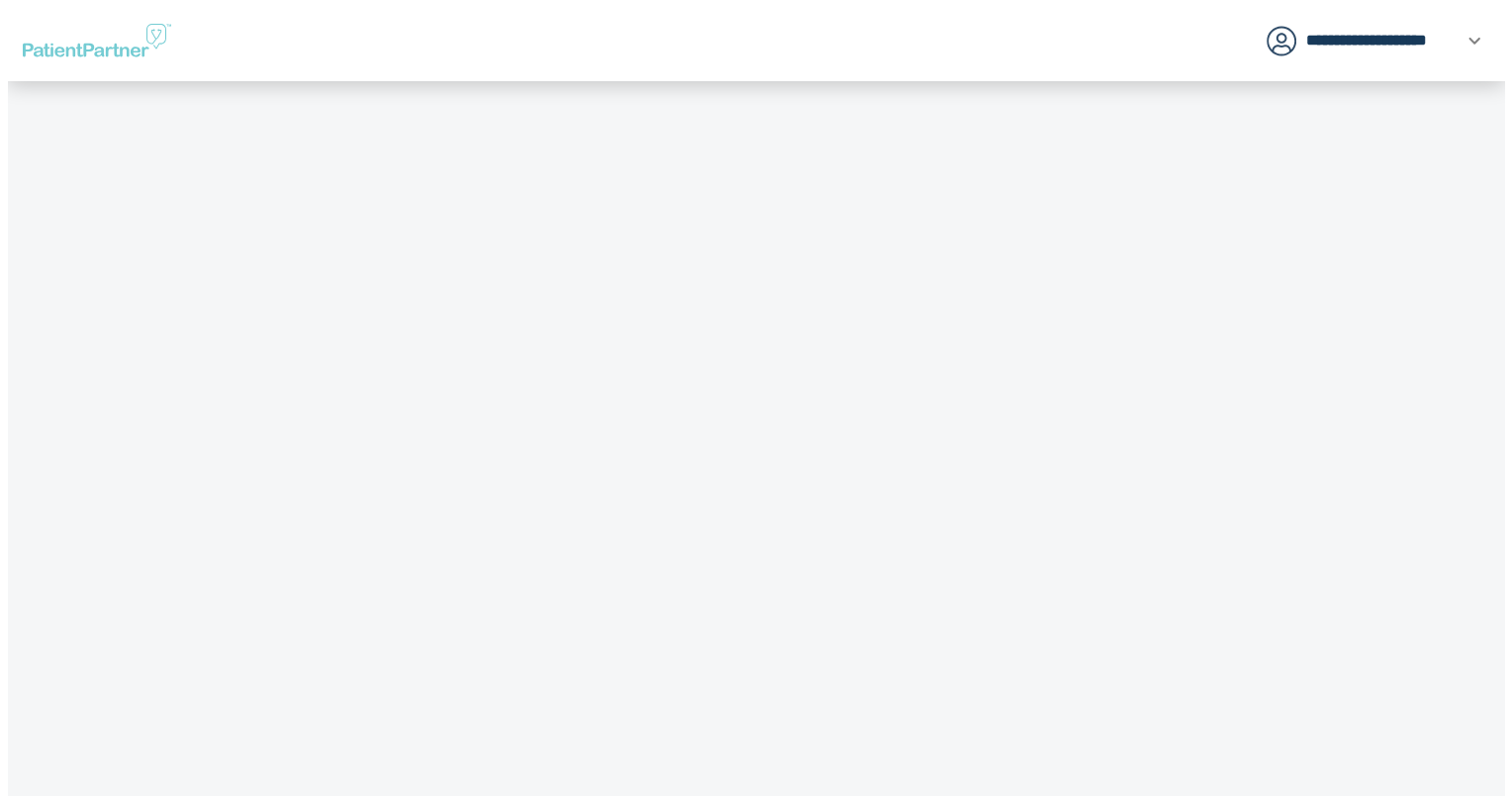 scroll, scrollTop: 0, scrollLeft: 0, axis: both 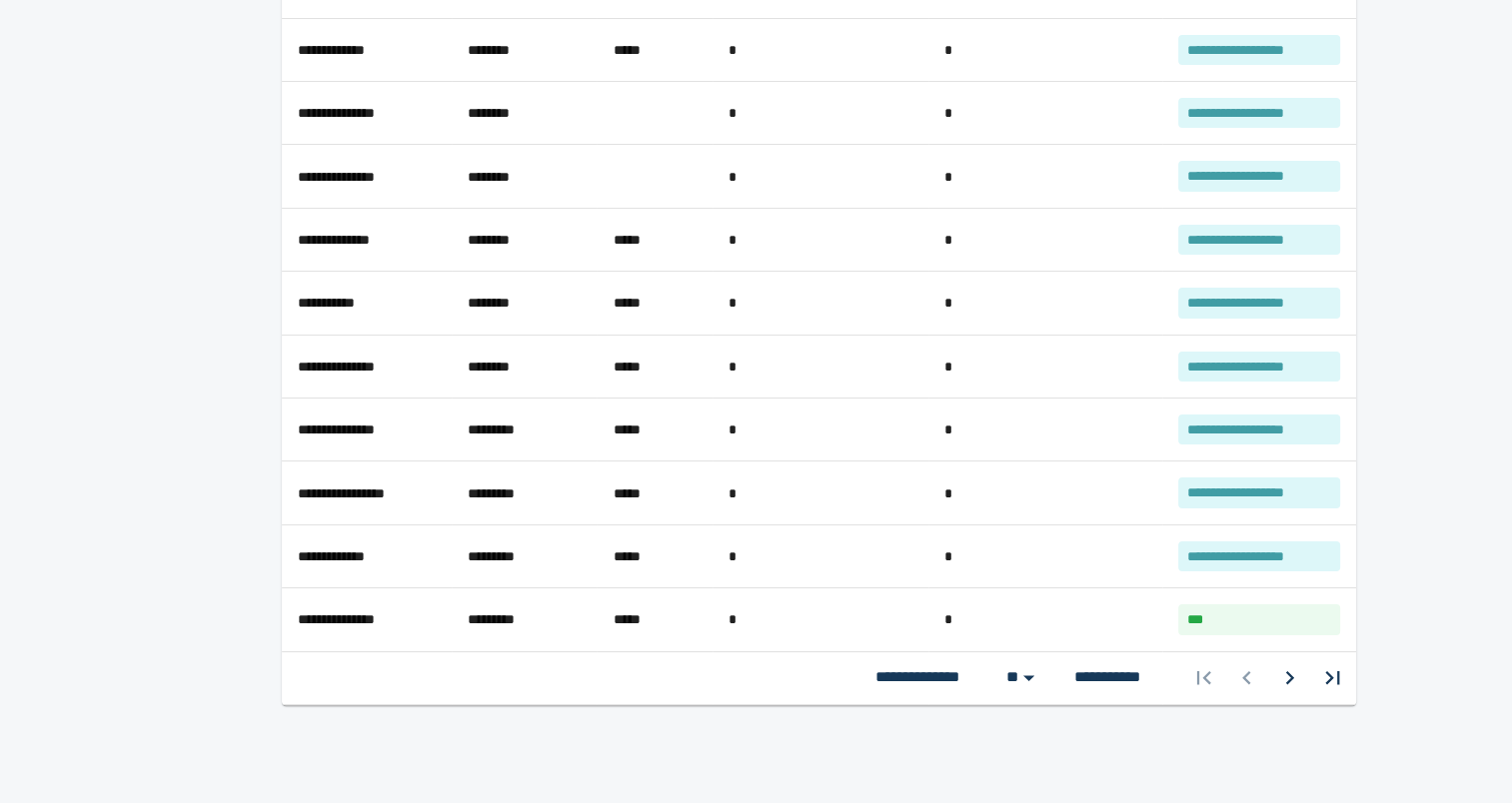 click 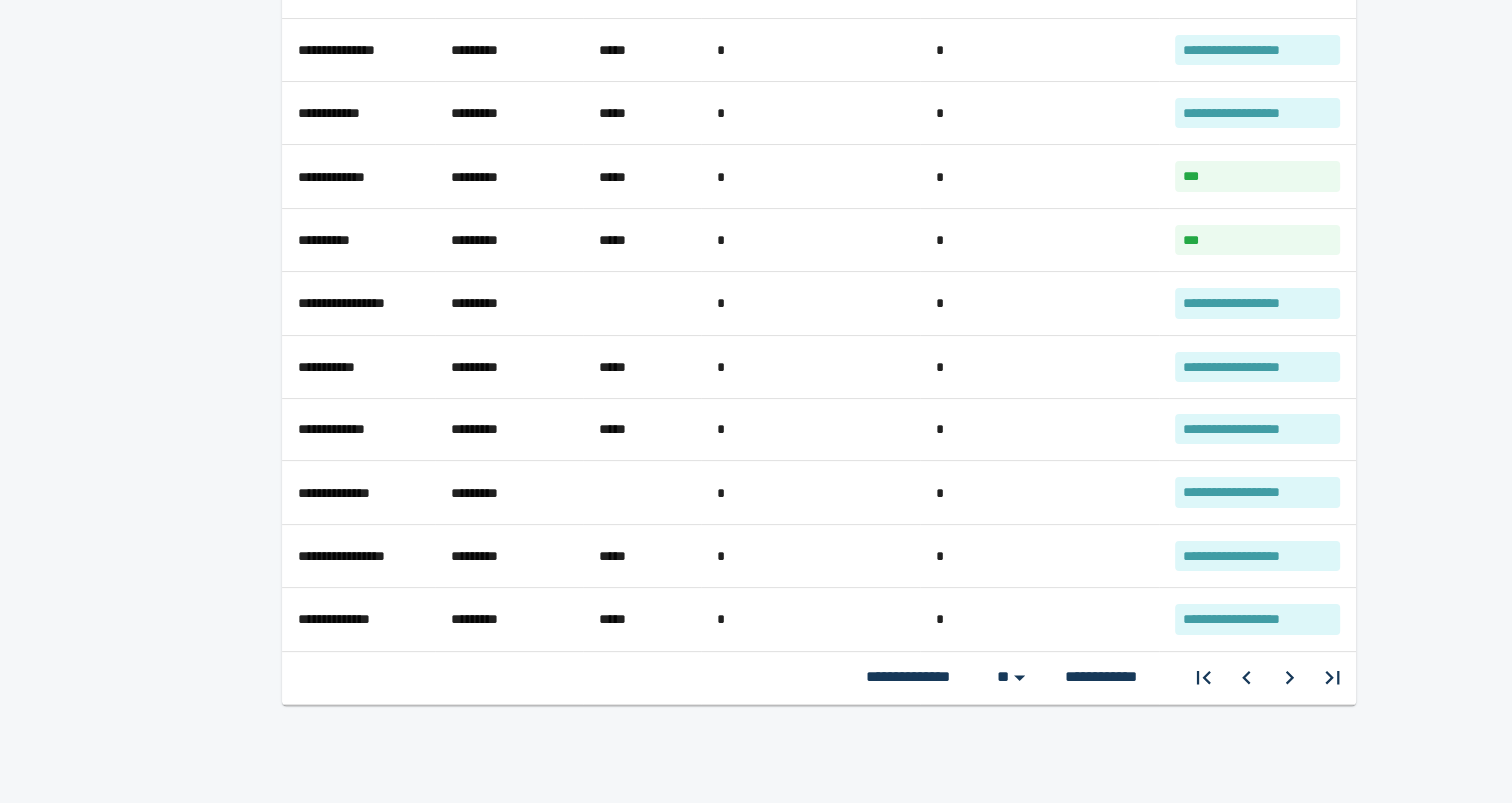 click 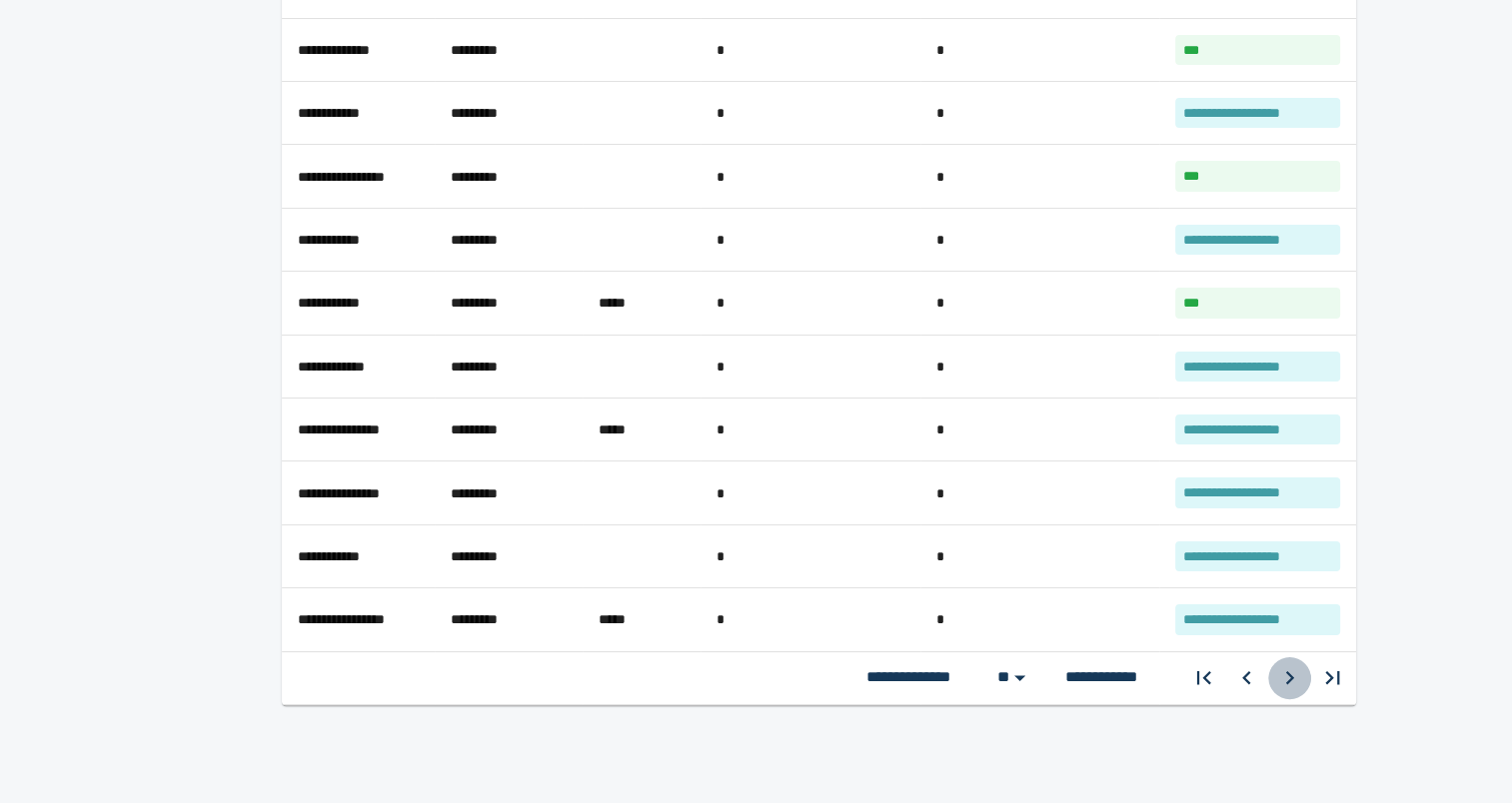 click 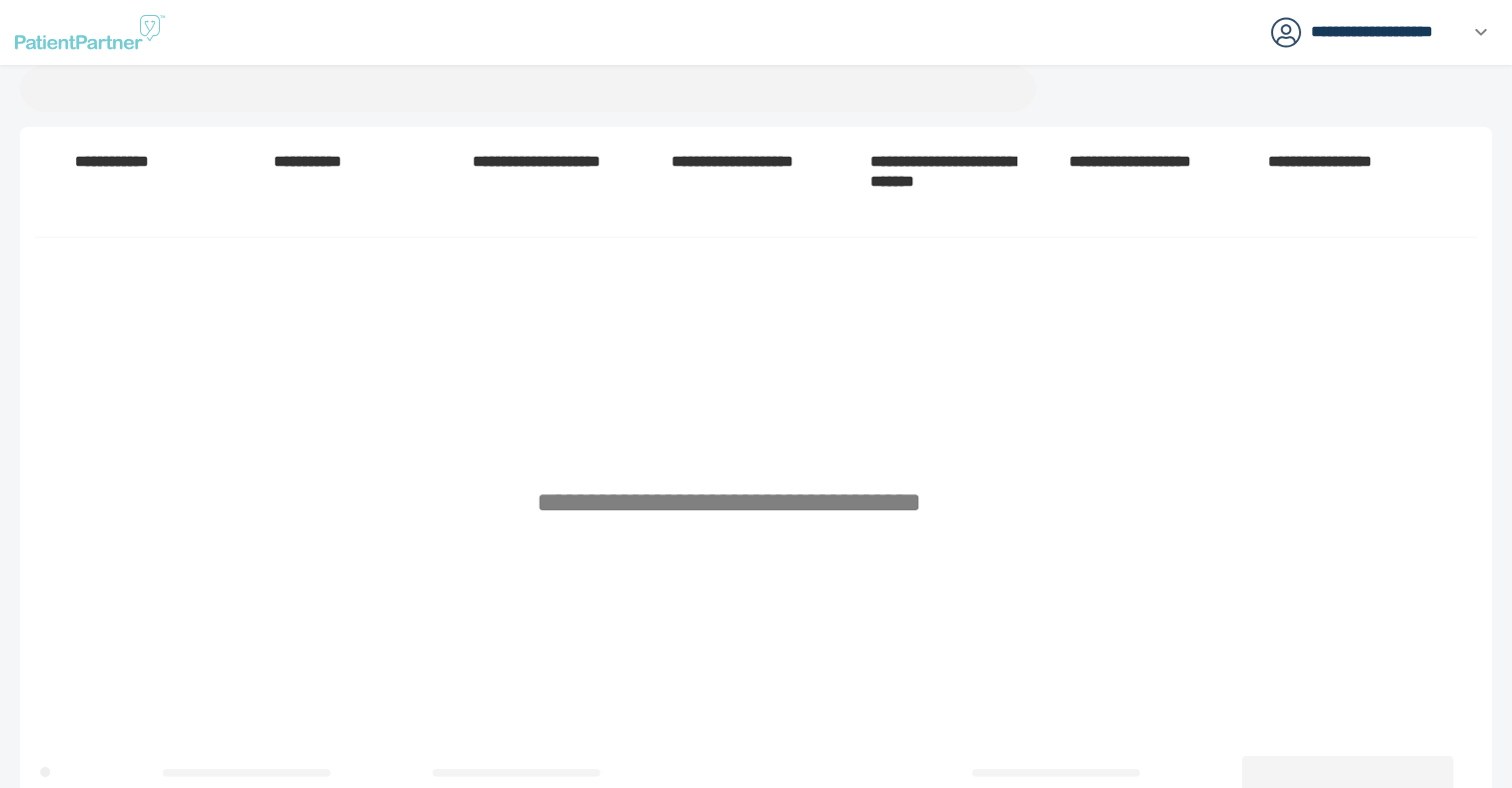 scroll, scrollTop: 0, scrollLeft: 0, axis: both 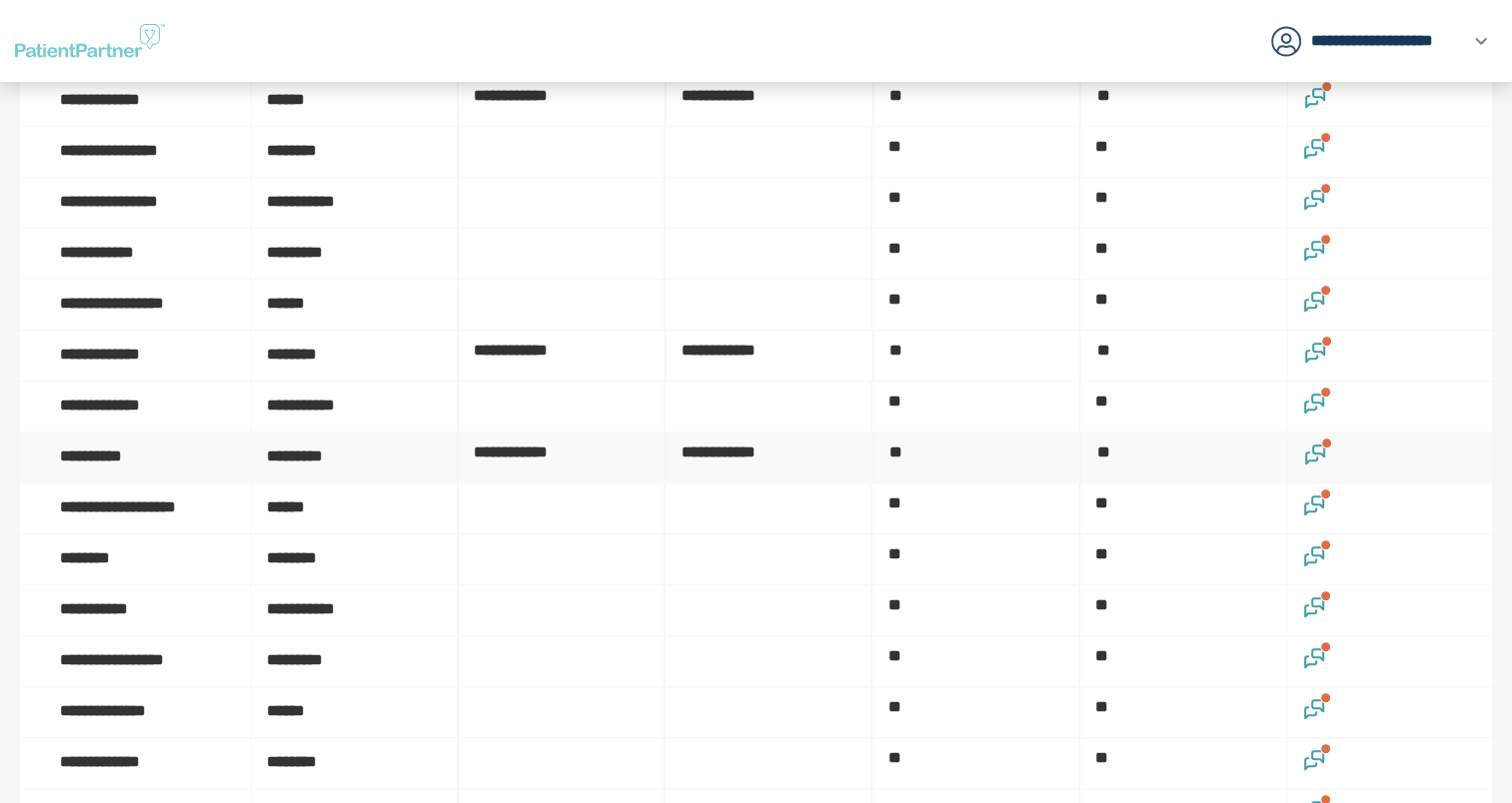 click 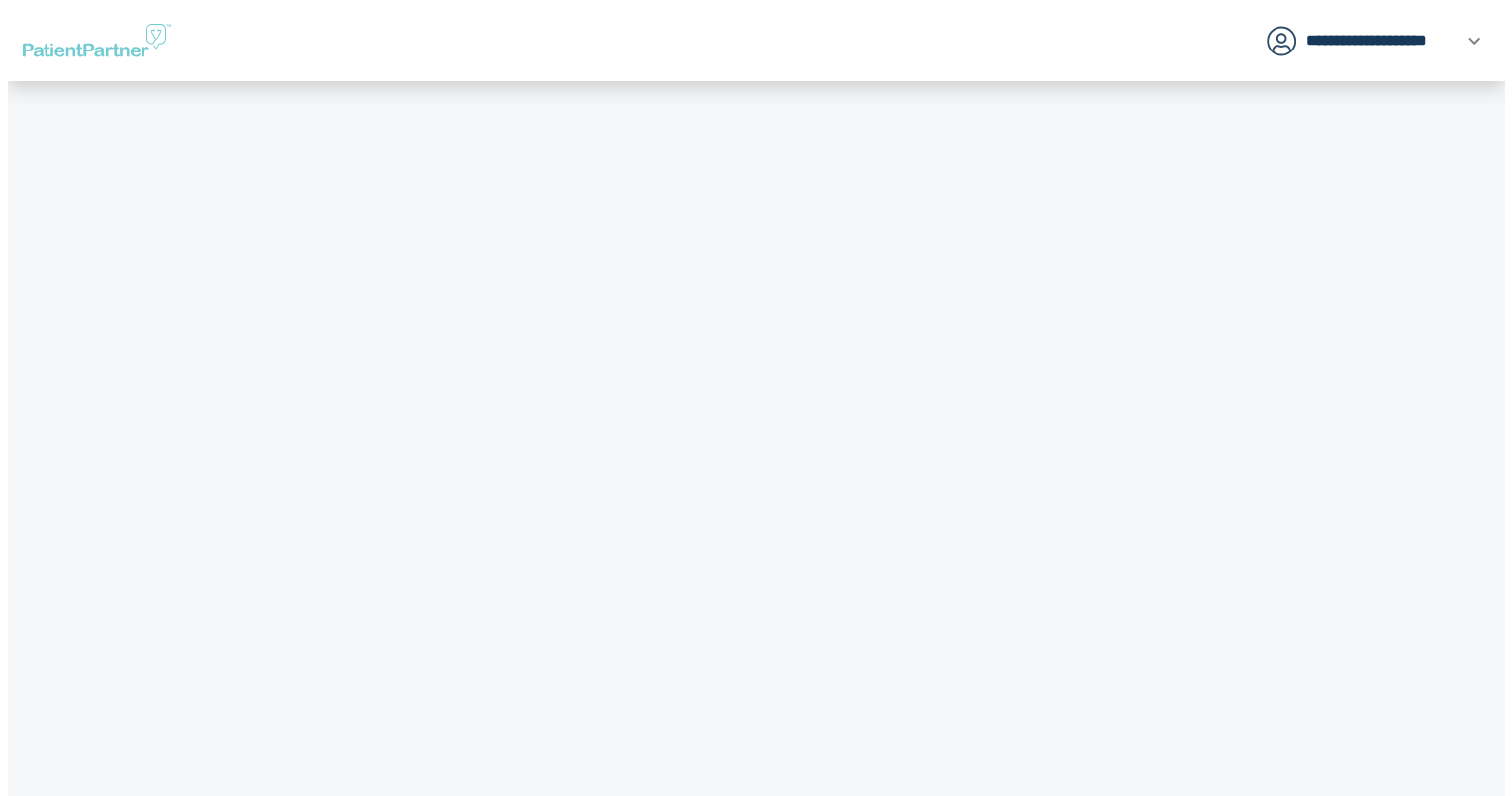 scroll, scrollTop: 0, scrollLeft: 0, axis: both 